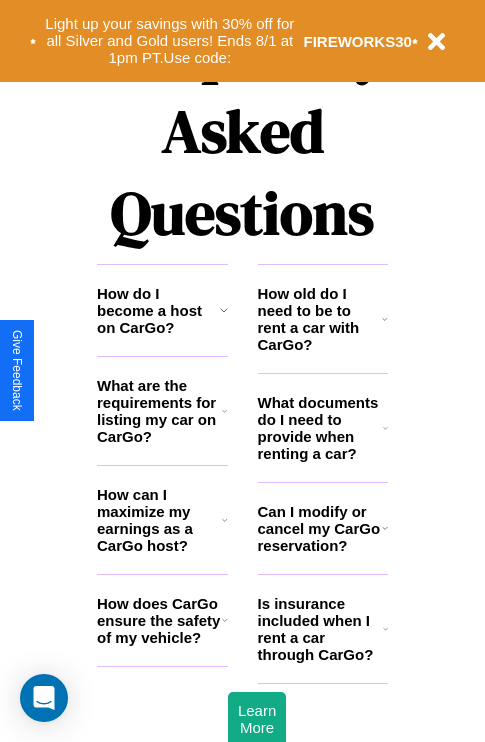 scroll, scrollTop: 2423, scrollLeft: 0, axis: vertical 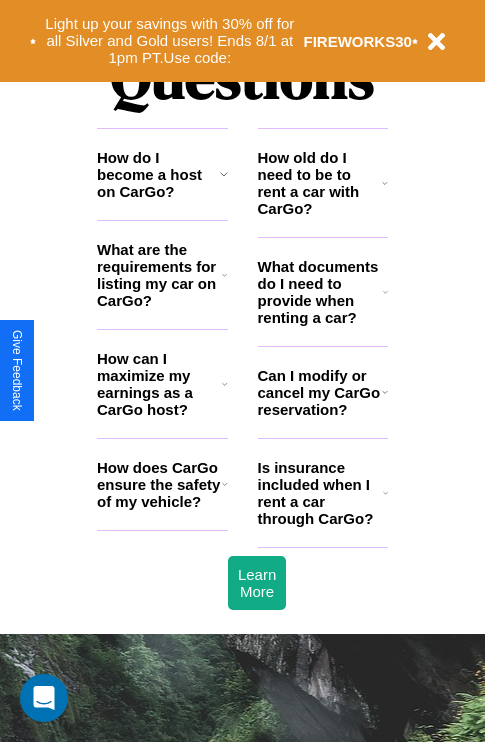 click 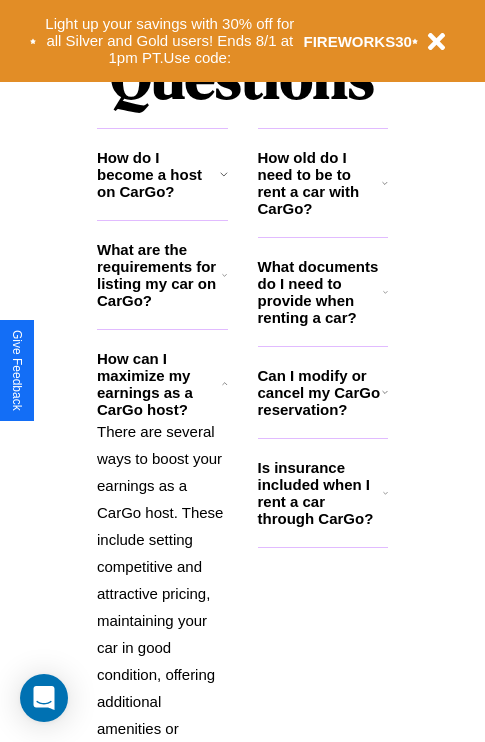 click on "Is insurance included when I rent a car through CarGo?" at bounding box center (320, 493) 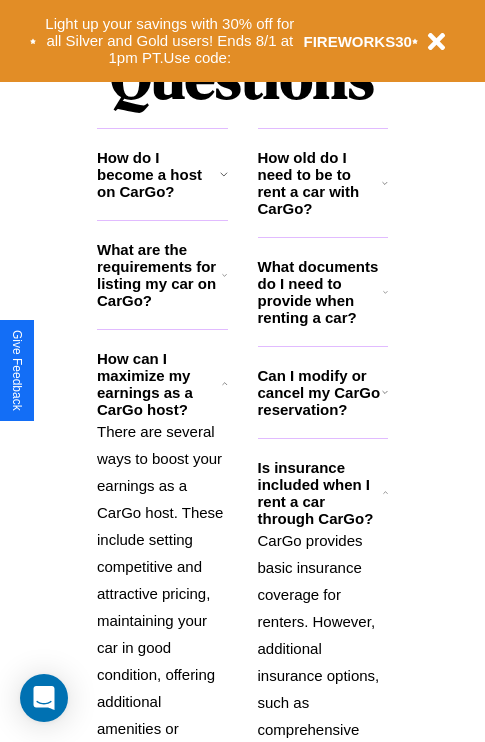 click on "Can I modify or cancel my CarGo reservation?" at bounding box center (320, 392) 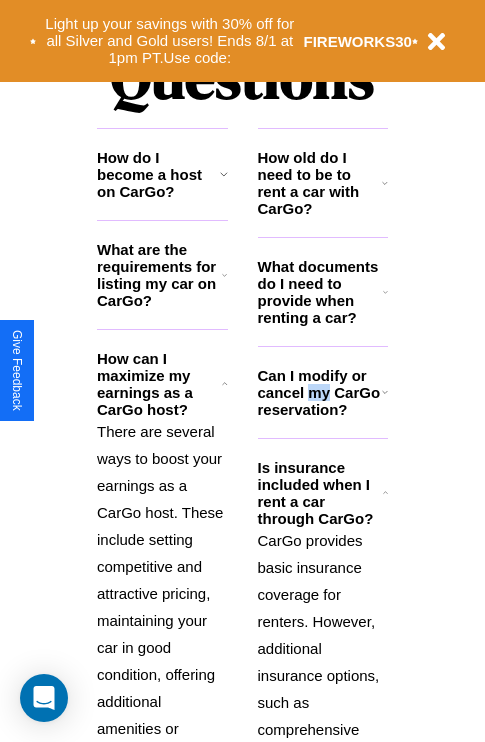 scroll, scrollTop: 2731, scrollLeft: 0, axis: vertical 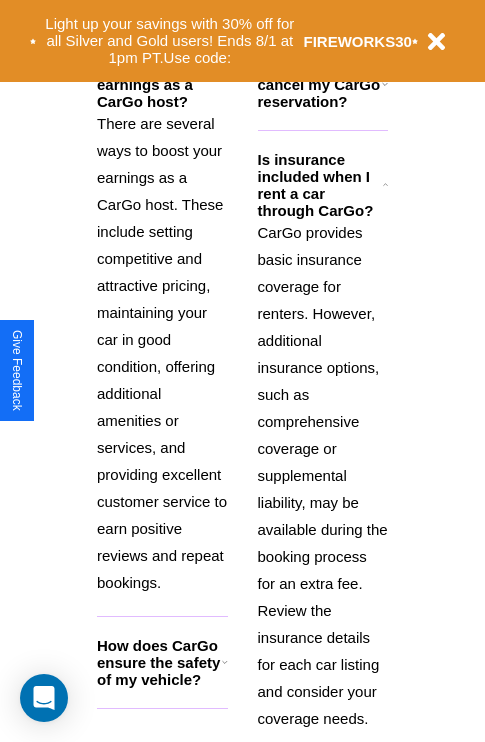 click on "How does CarGo ensure the safety of my vehicle?" at bounding box center (159, 662) 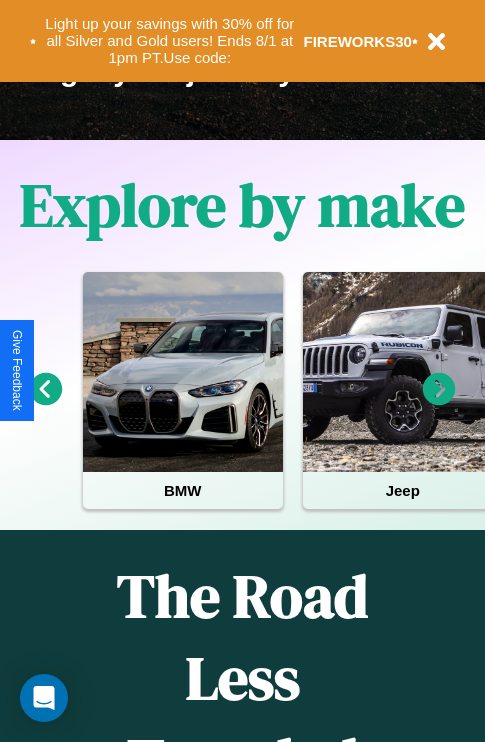 scroll, scrollTop: 308, scrollLeft: 0, axis: vertical 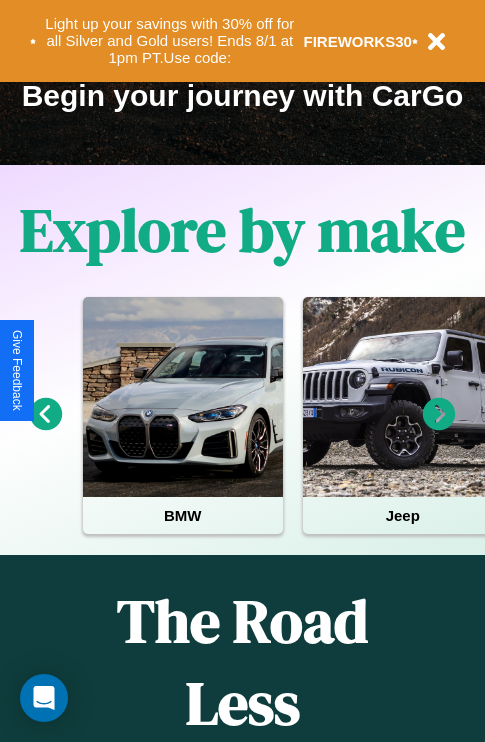 click 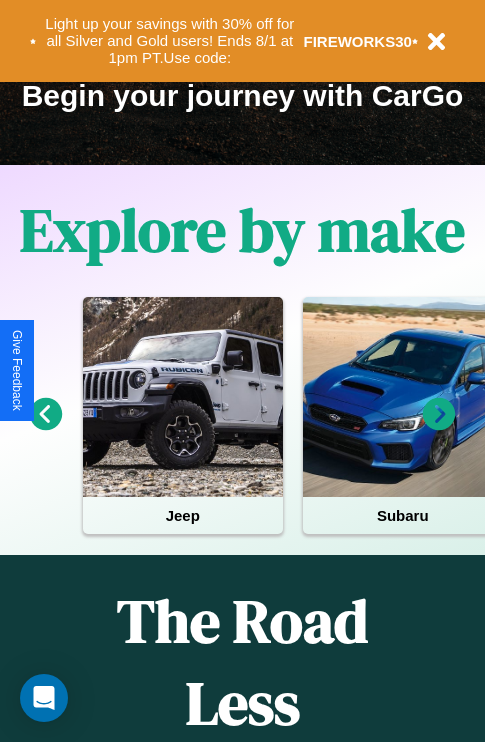 click 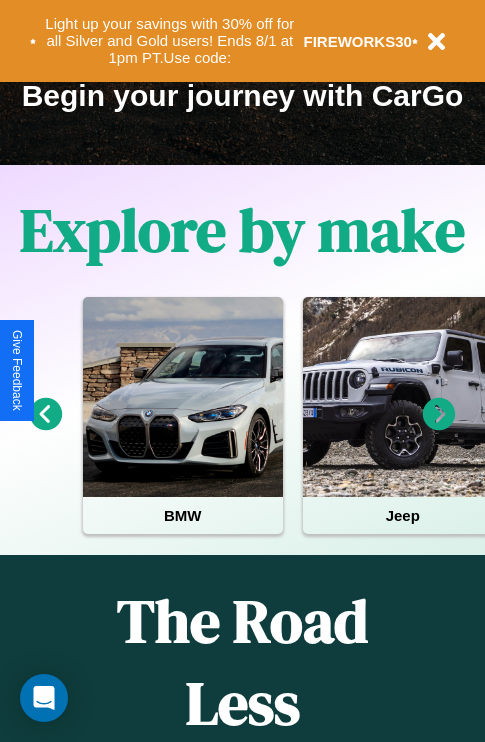 click 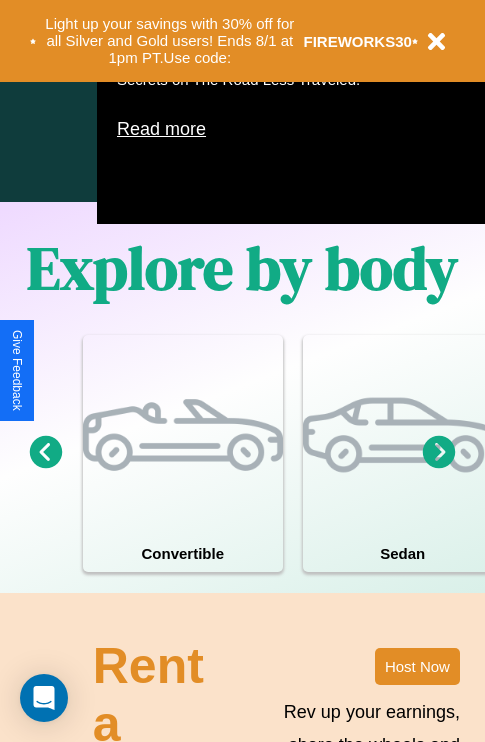 scroll, scrollTop: 1285, scrollLeft: 0, axis: vertical 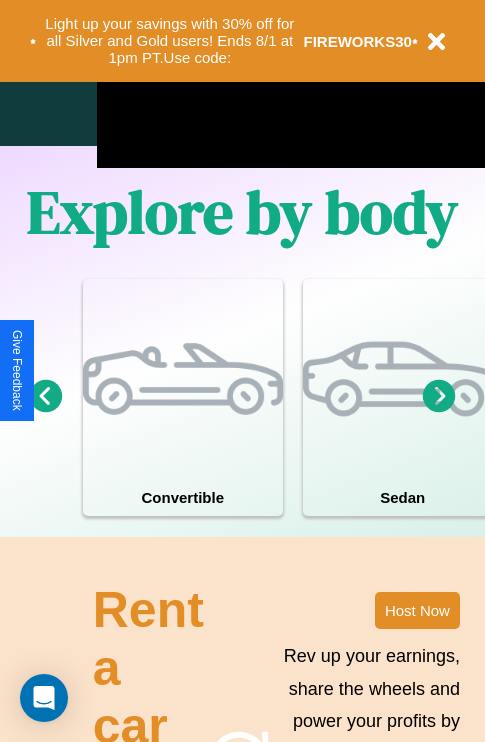 click 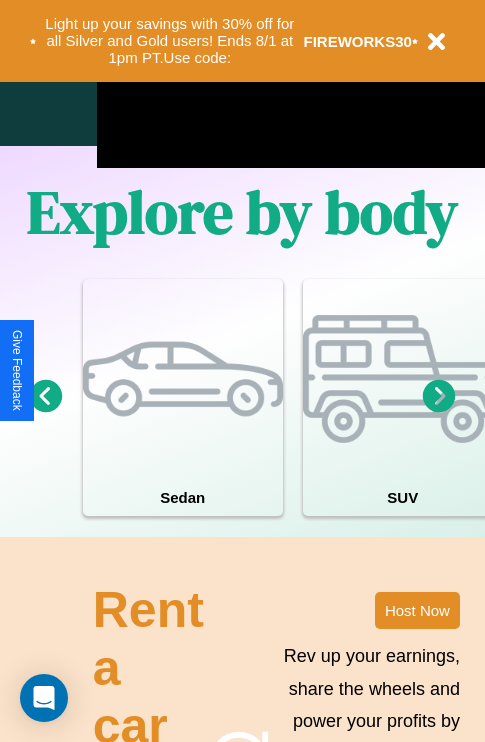 click 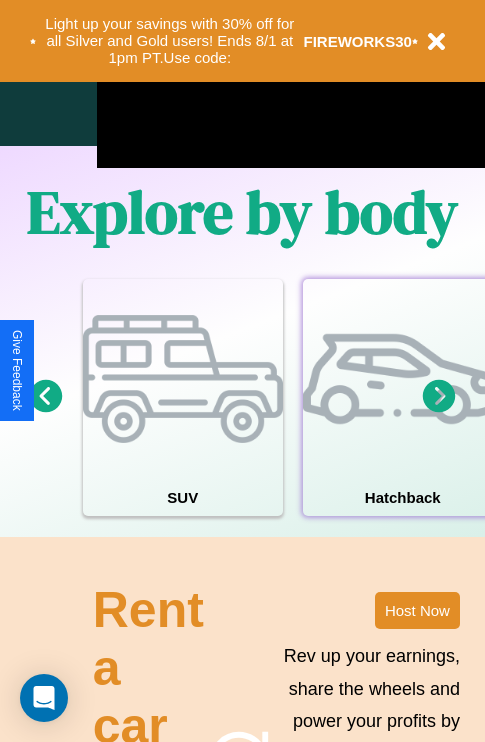 click at bounding box center (403, 379) 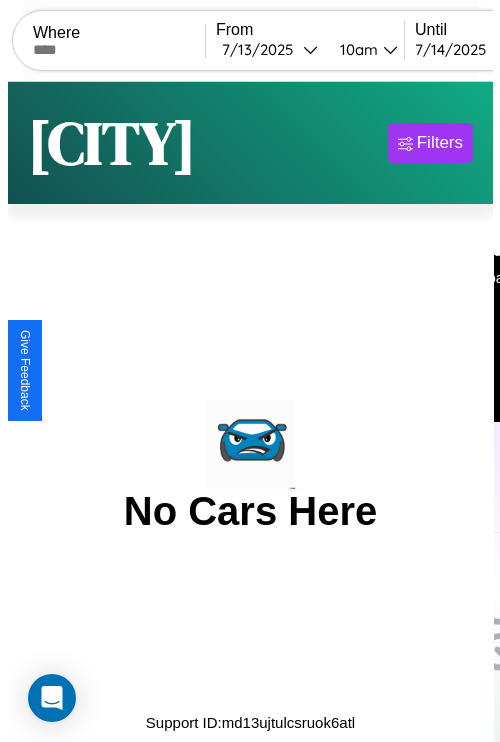 scroll, scrollTop: 0, scrollLeft: 0, axis: both 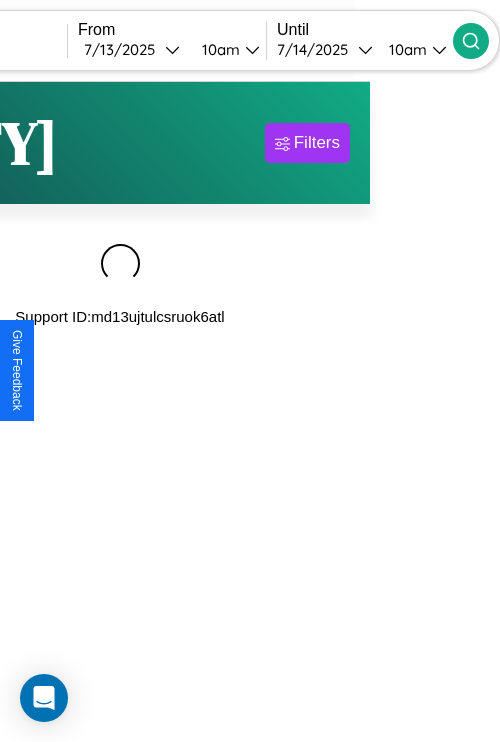 type on "**********" 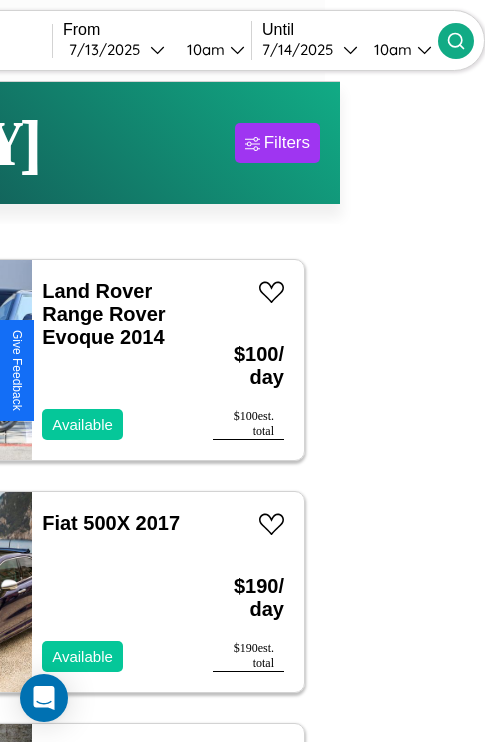 scroll, scrollTop: 95, scrollLeft: 35, axis: both 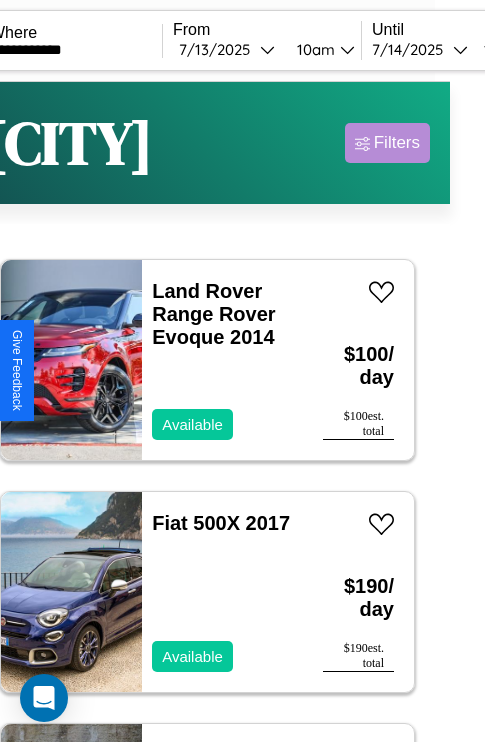 click on "Filters" at bounding box center (397, 143) 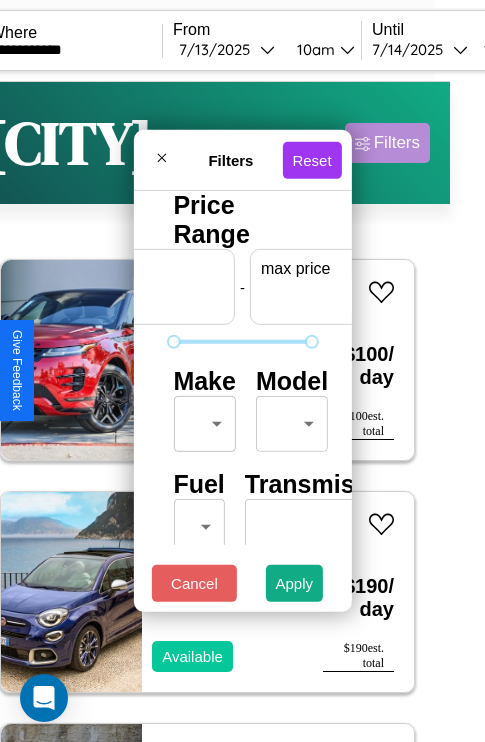 scroll, scrollTop: 0, scrollLeft: 124, axis: horizontal 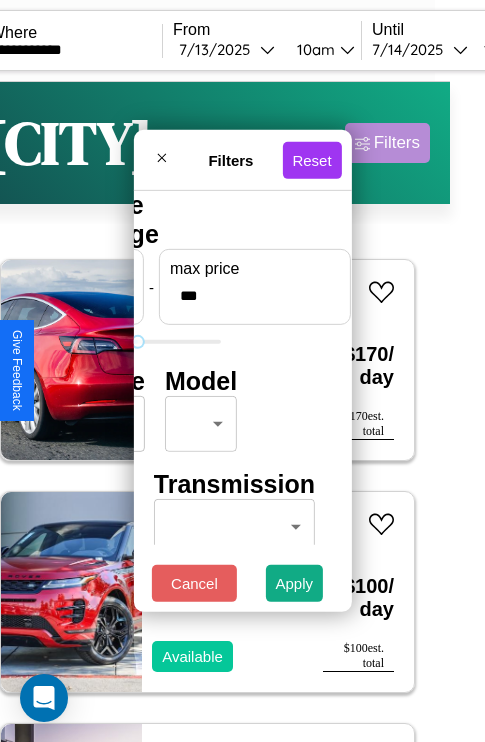 type on "***" 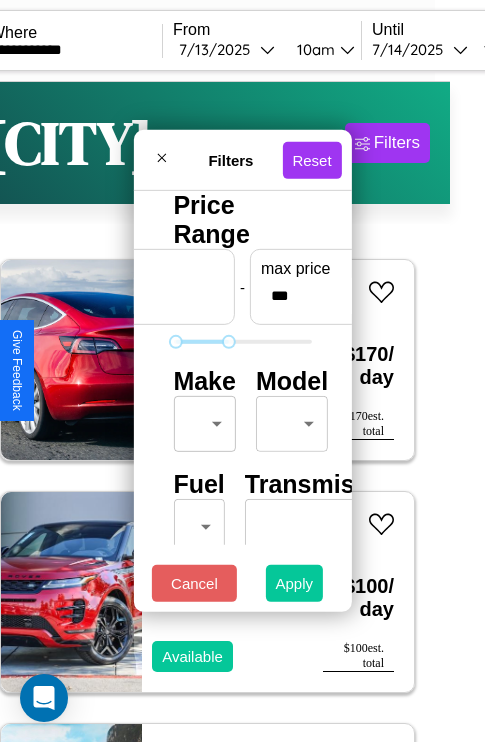 type on "**" 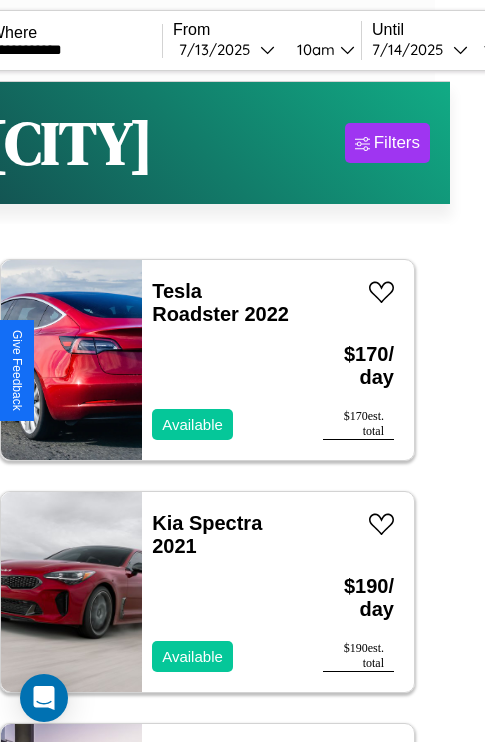 scroll, scrollTop: 95, scrollLeft: 35, axis: both 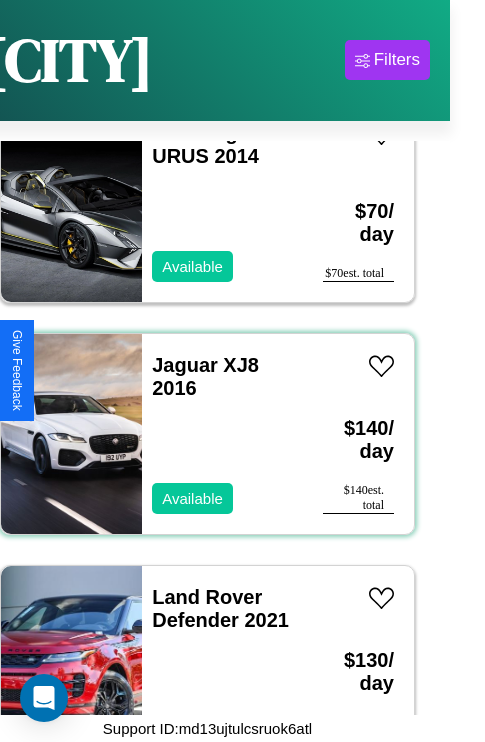 click on "Jaguar   XJ8   2016 Available" at bounding box center (222, 434) 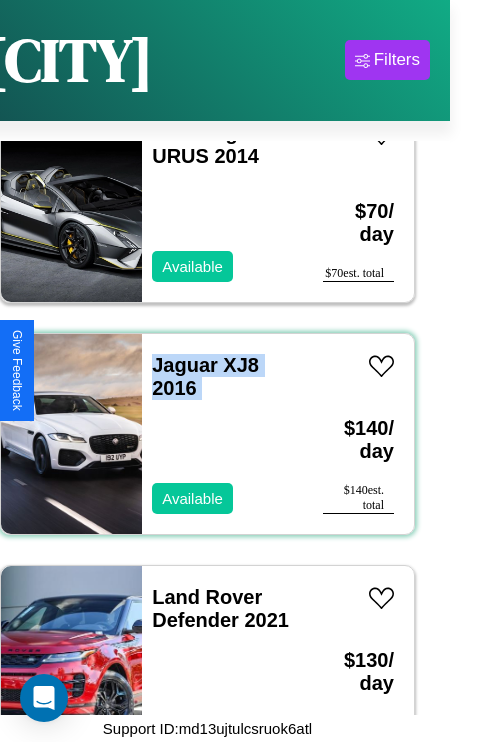click on "Jaguar   XJ8   2016 Available" at bounding box center (222, 434) 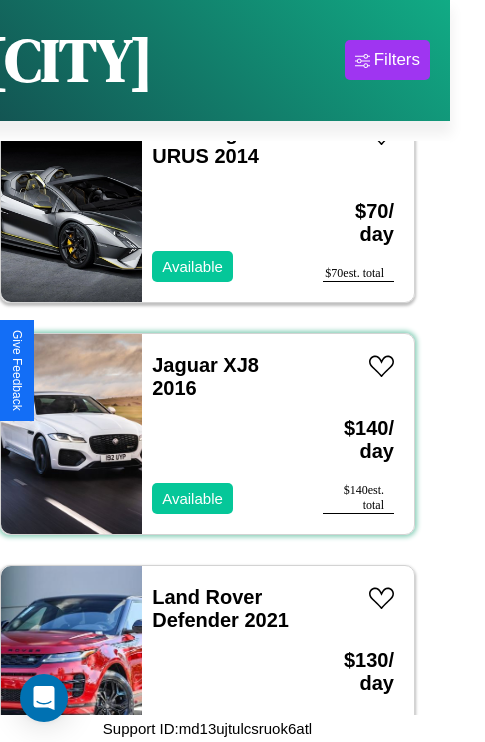 click on "Jaguar   XJ8   2016 Available" at bounding box center [222, 434] 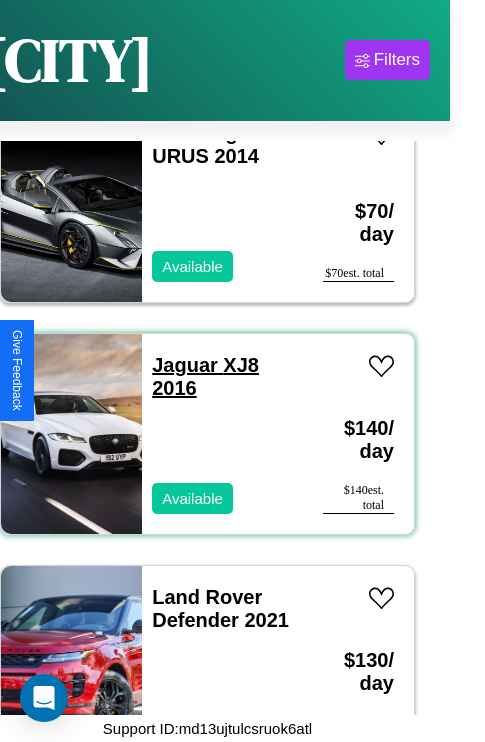 click on "Jaguar   XJ8   2016" at bounding box center (205, 376) 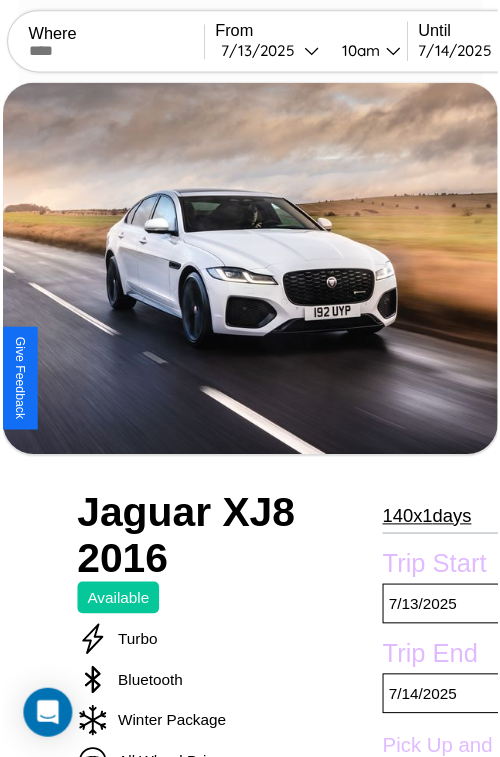 scroll, scrollTop: 668, scrollLeft: 107, axis: both 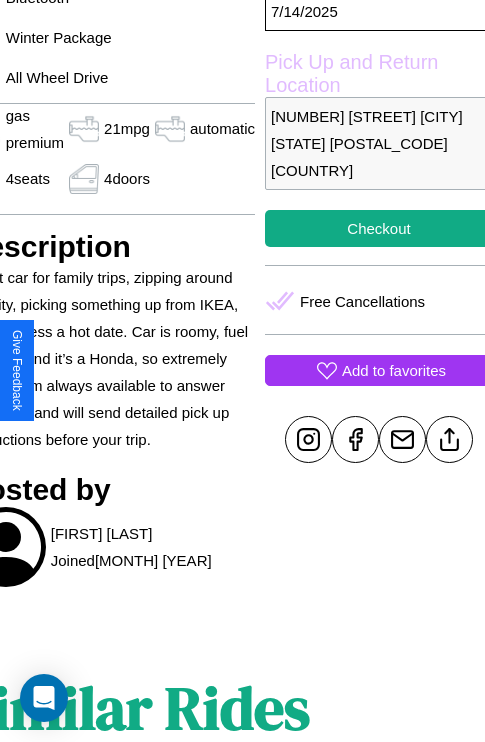 click on "Add to favorites" at bounding box center (394, 370) 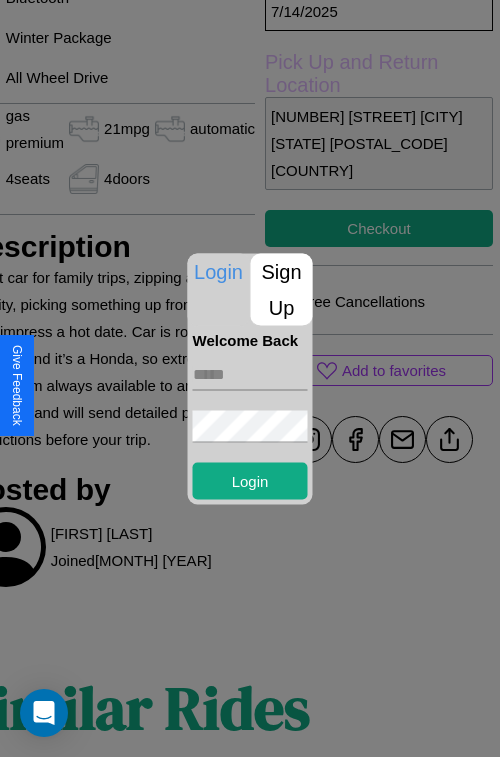 click on "Sign Up" at bounding box center (282, 289) 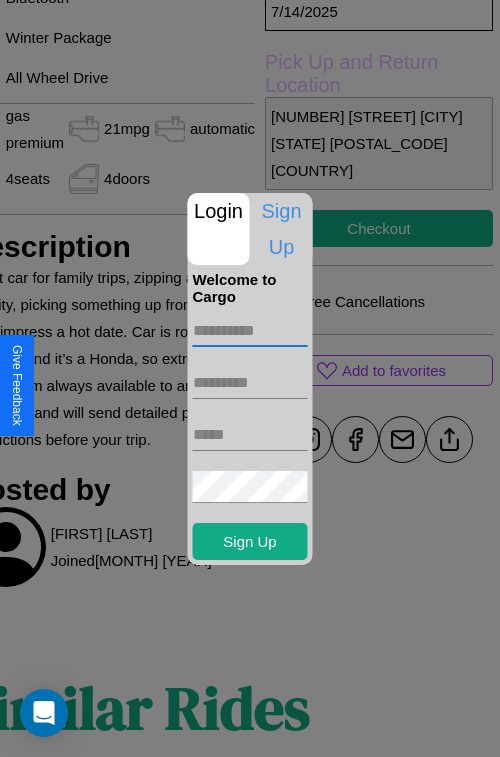 click at bounding box center [250, 331] 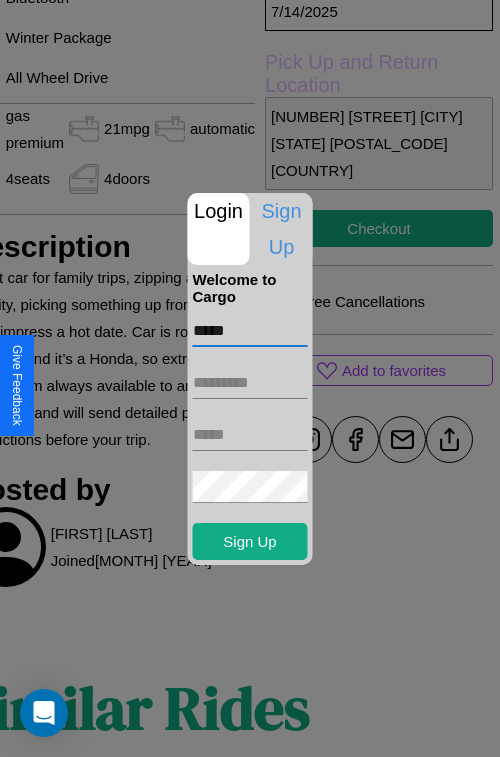 type on "*****" 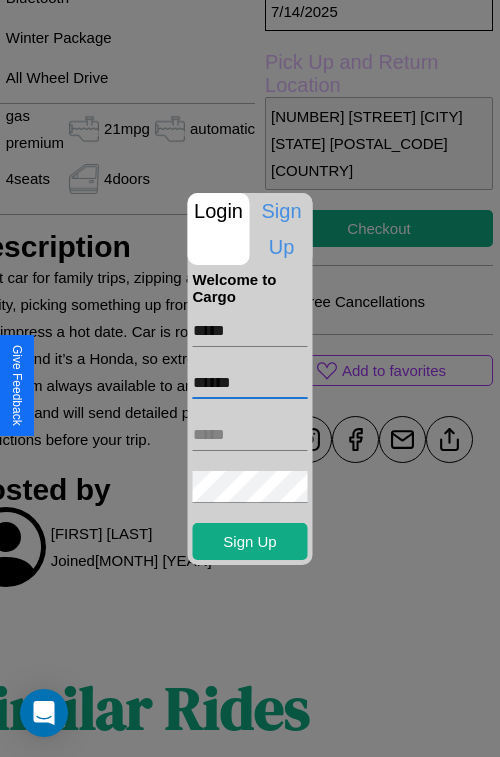 type on "******" 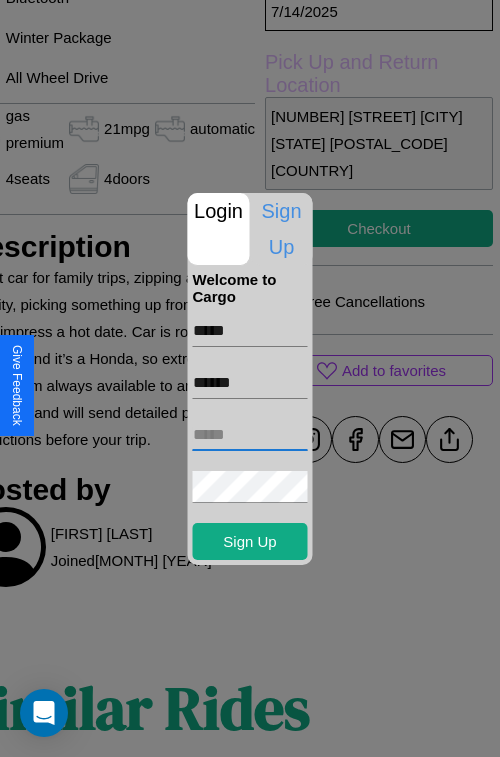 click at bounding box center [250, 435] 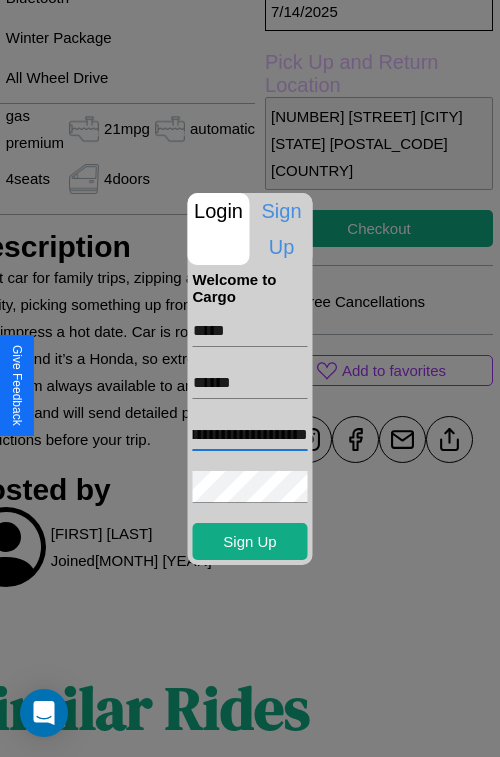 scroll, scrollTop: 0, scrollLeft: 58, axis: horizontal 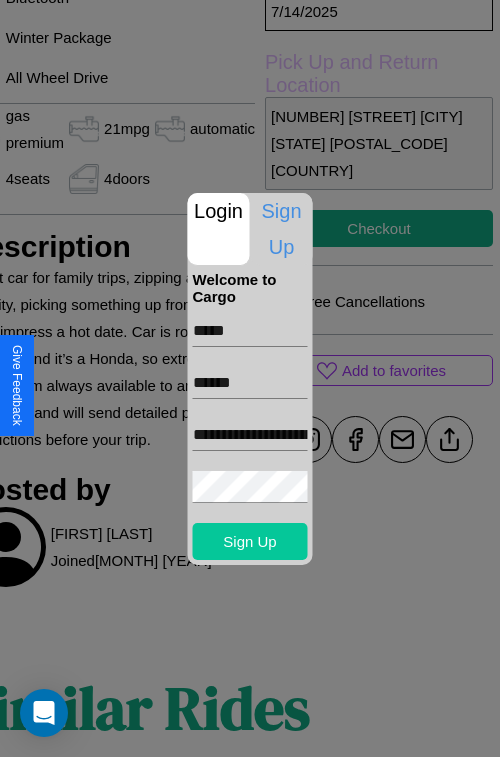 click on "Sign Up" at bounding box center [250, 541] 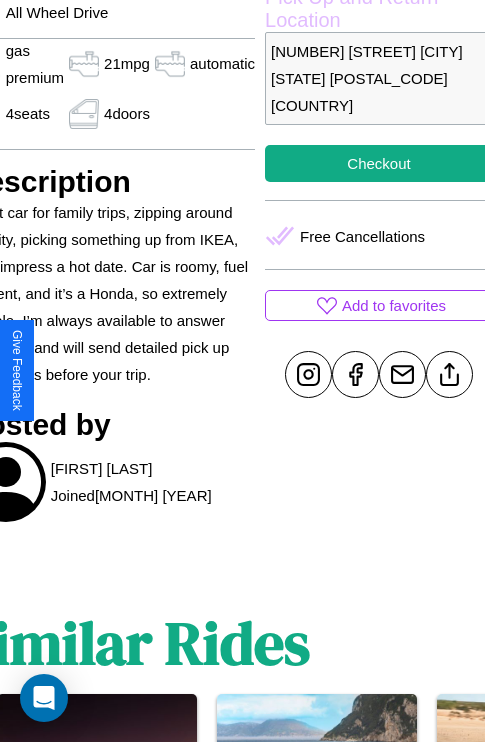 scroll, scrollTop: 737, scrollLeft: 107, axis: both 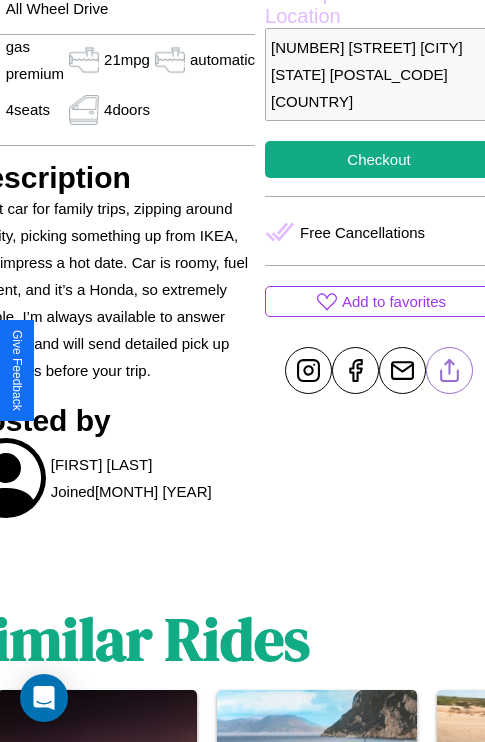 click 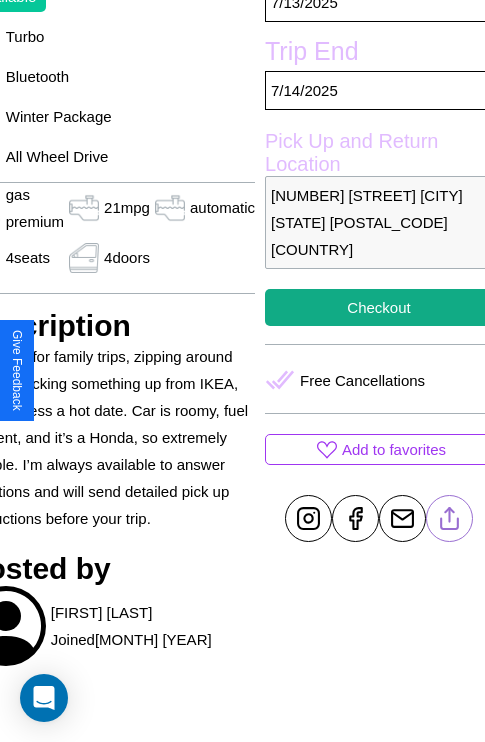 scroll, scrollTop: 526, scrollLeft: 107, axis: both 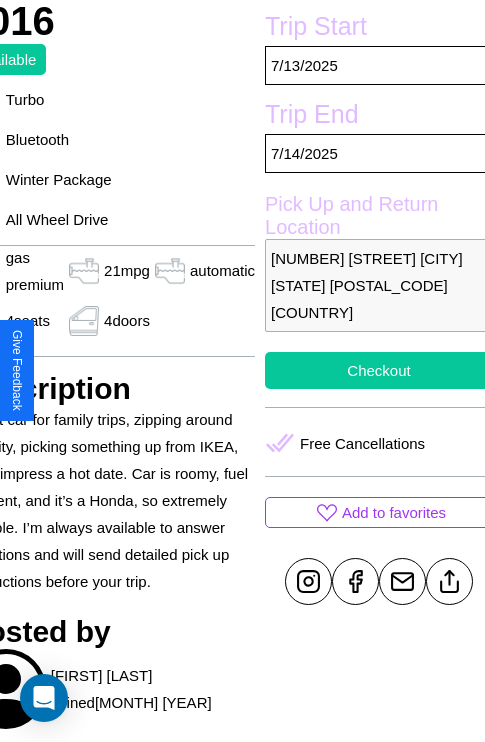 click on "Checkout" at bounding box center [379, 370] 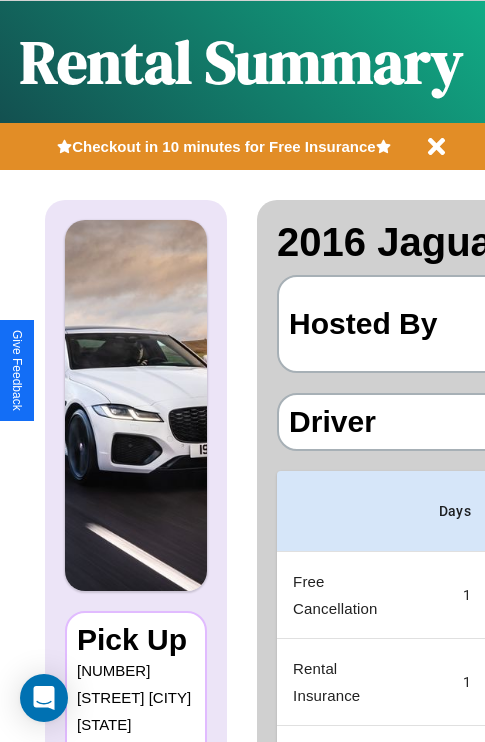 scroll, scrollTop: 0, scrollLeft: 397, axis: horizontal 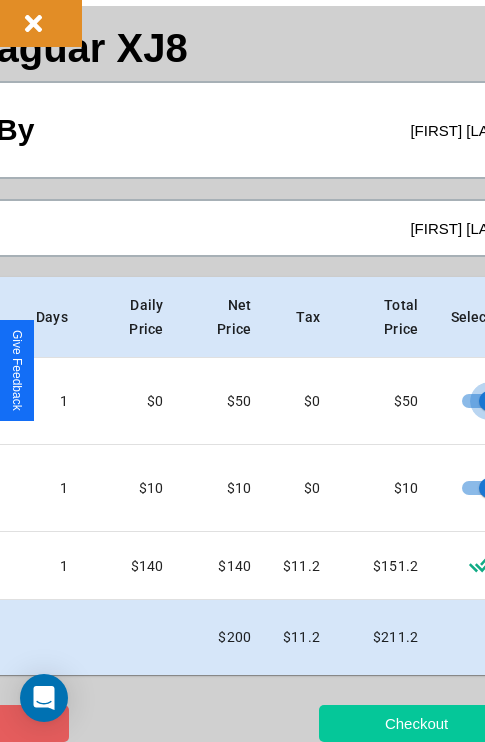 click on "Checkout" at bounding box center (416, 723) 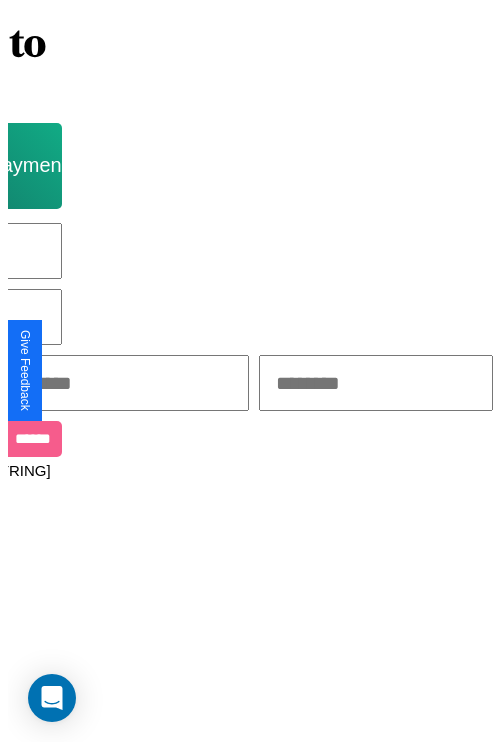 scroll, scrollTop: 0, scrollLeft: 0, axis: both 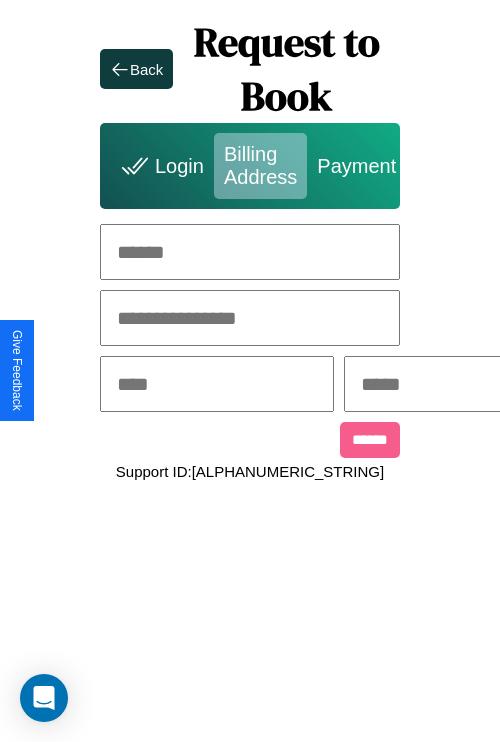 click at bounding box center (250, 252) 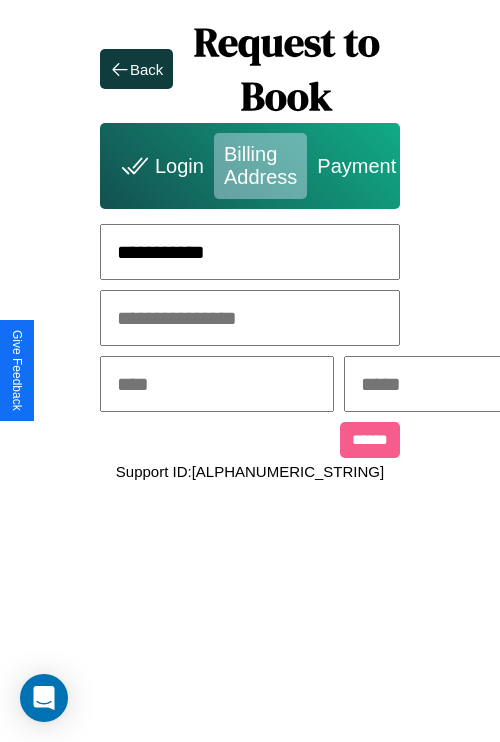 type on "**********" 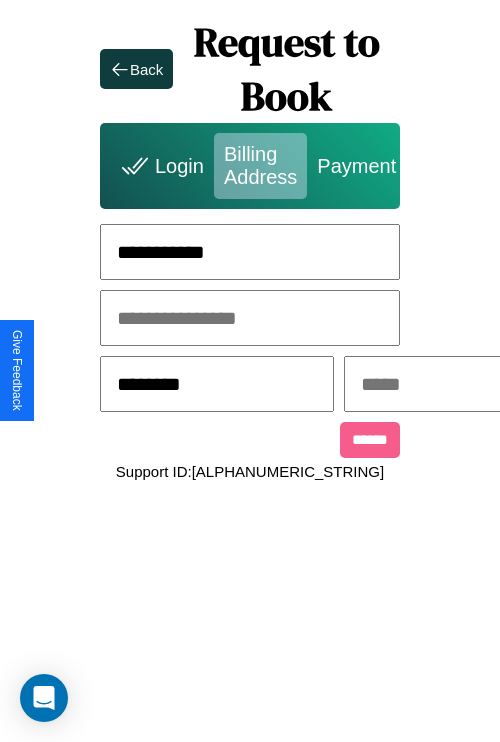 type on "********" 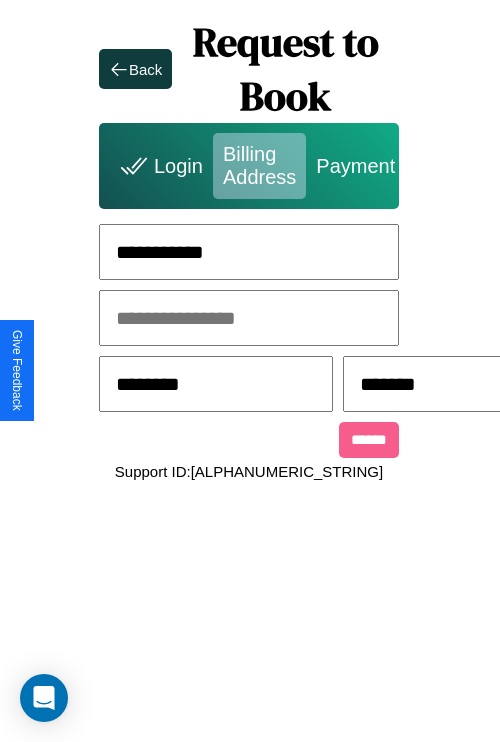 scroll, scrollTop: 0, scrollLeft: 517, axis: horizontal 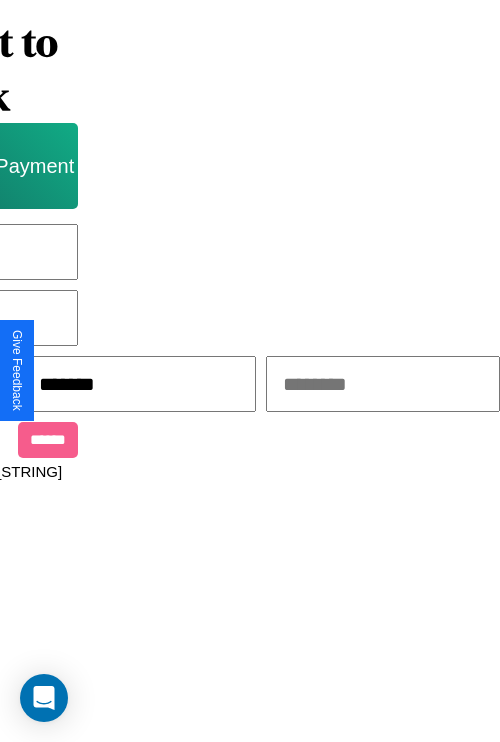 type on "*******" 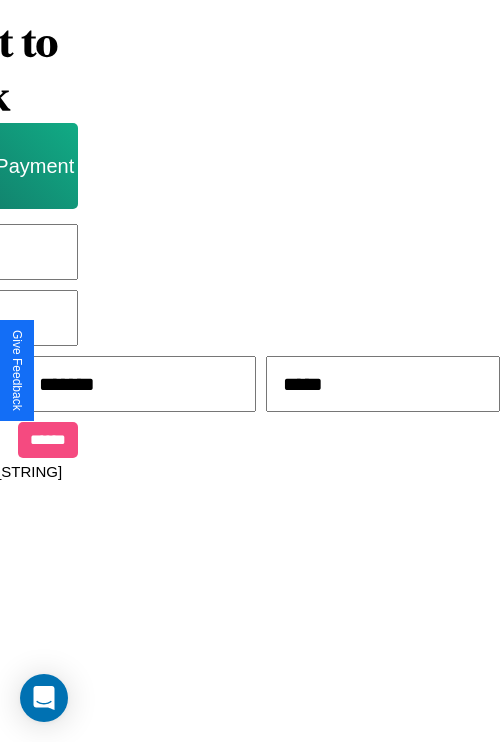 type on "*****" 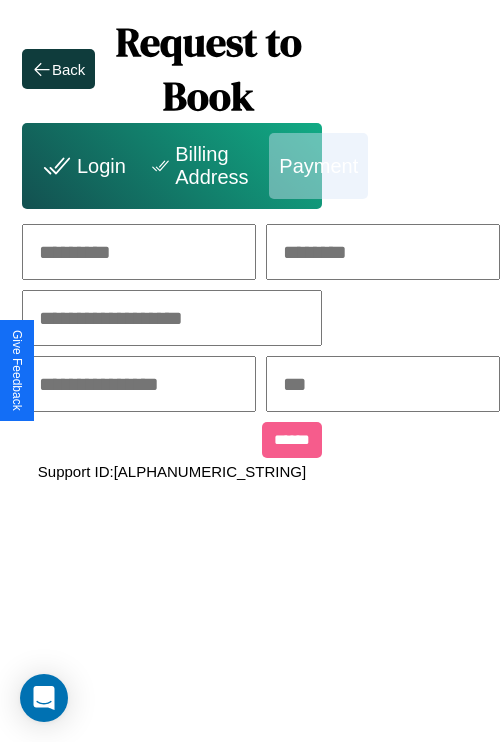 scroll, scrollTop: 0, scrollLeft: 100, axis: horizontal 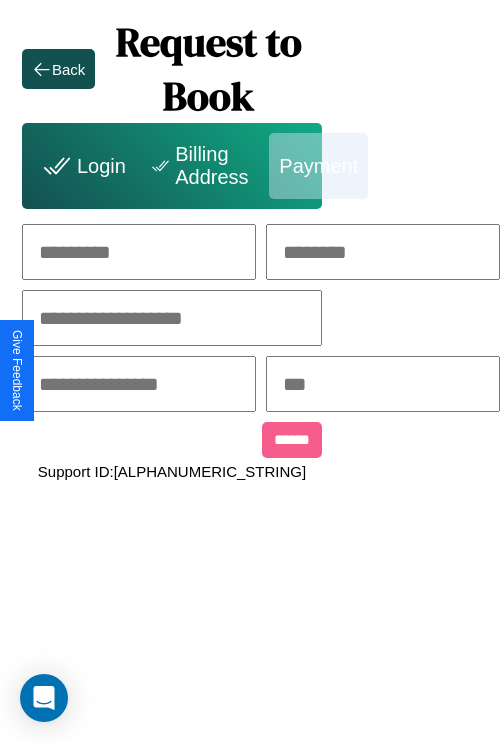 click on "Back" at bounding box center (68, 69) 